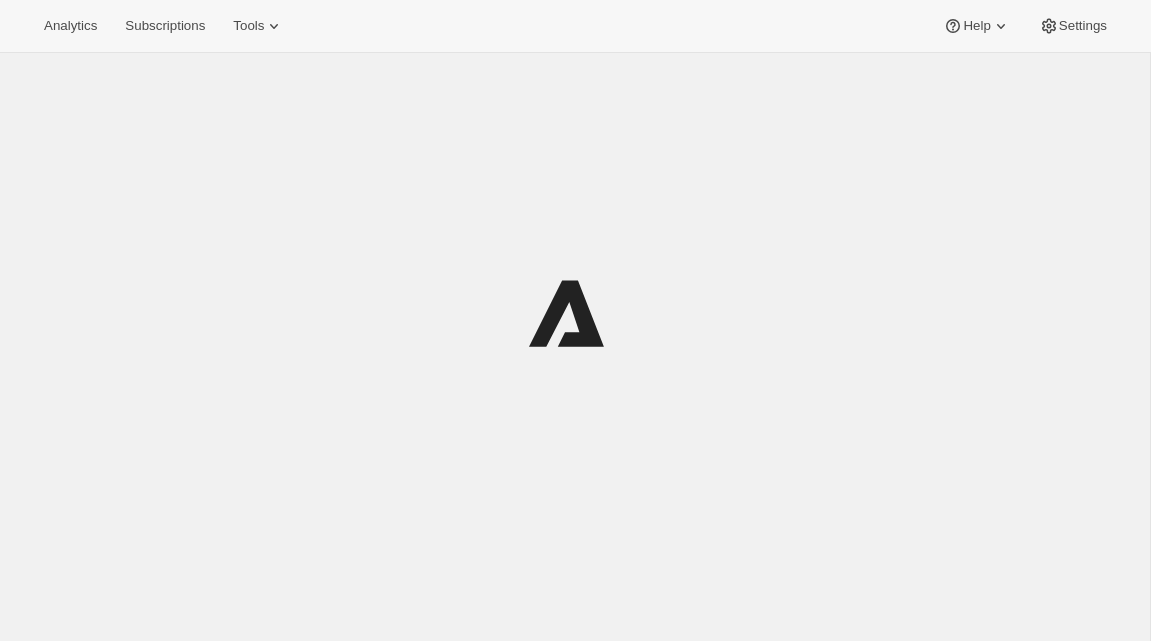 scroll, scrollTop: 0, scrollLeft: 0, axis: both 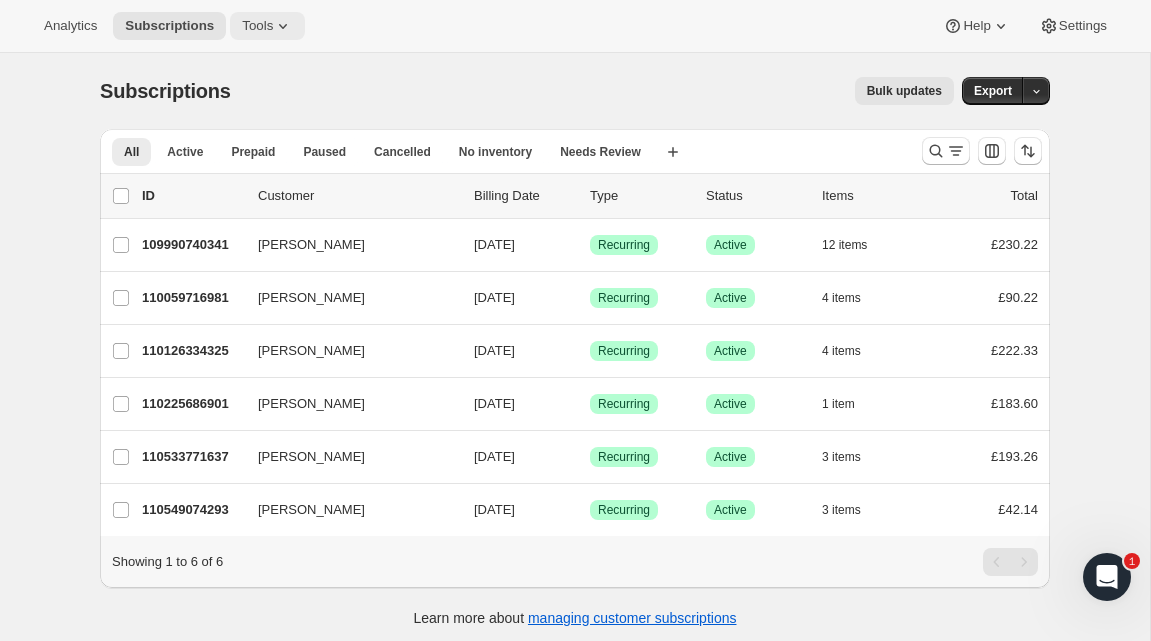 click on "Tools" at bounding box center (267, 26) 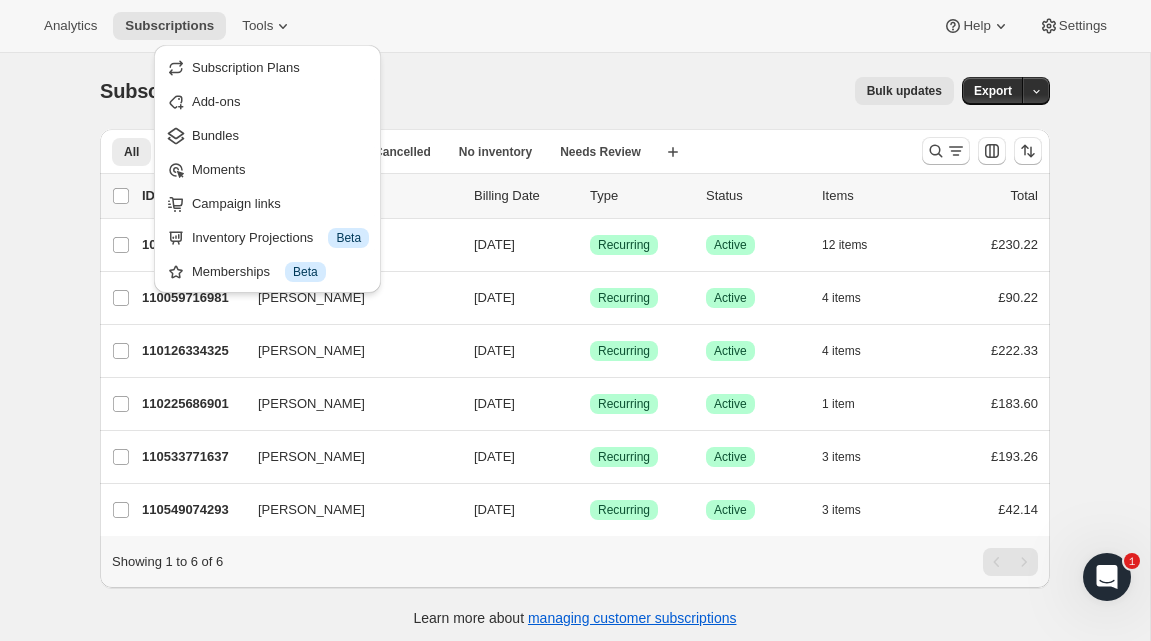 click on "Subscriptions. This page is ready Subscriptions Bulk updates More actions Bulk updates Export" at bounding box center (575, 91) 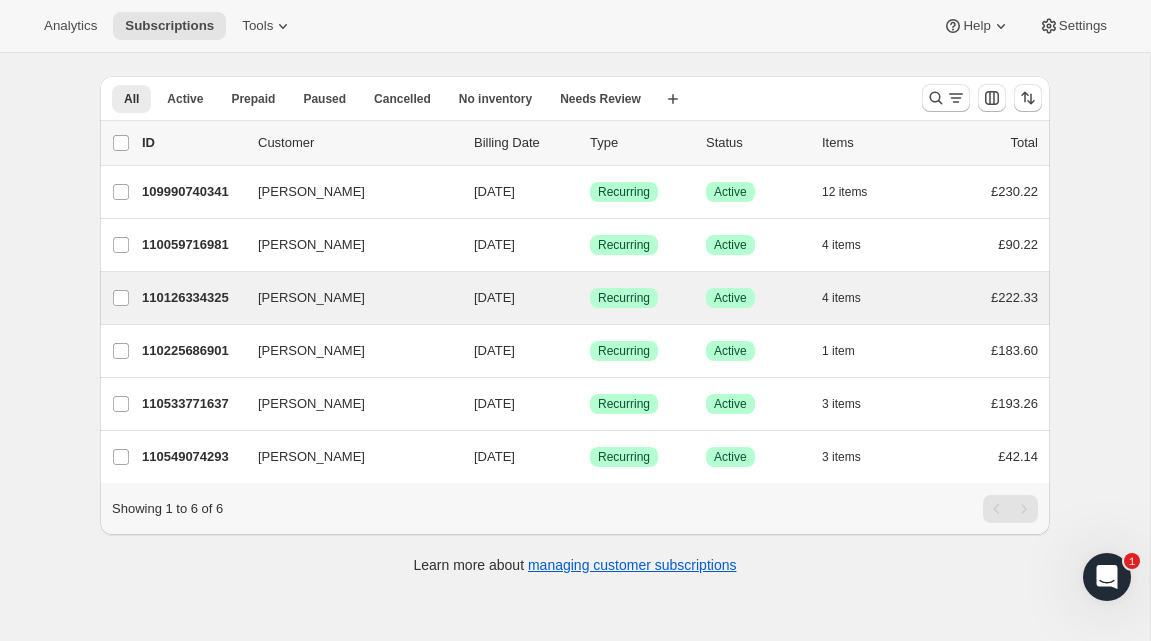 scroll, scrollTop: 0, scrollLeft: 0, axis: both 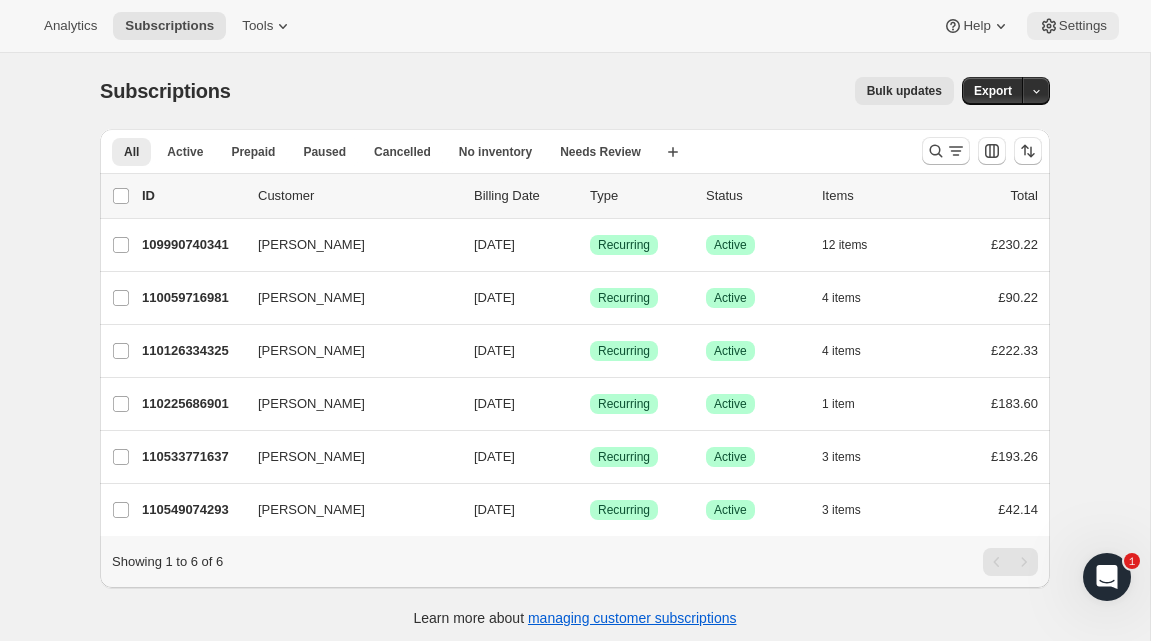 click on "Settings" at bounding box center [1083, 26] 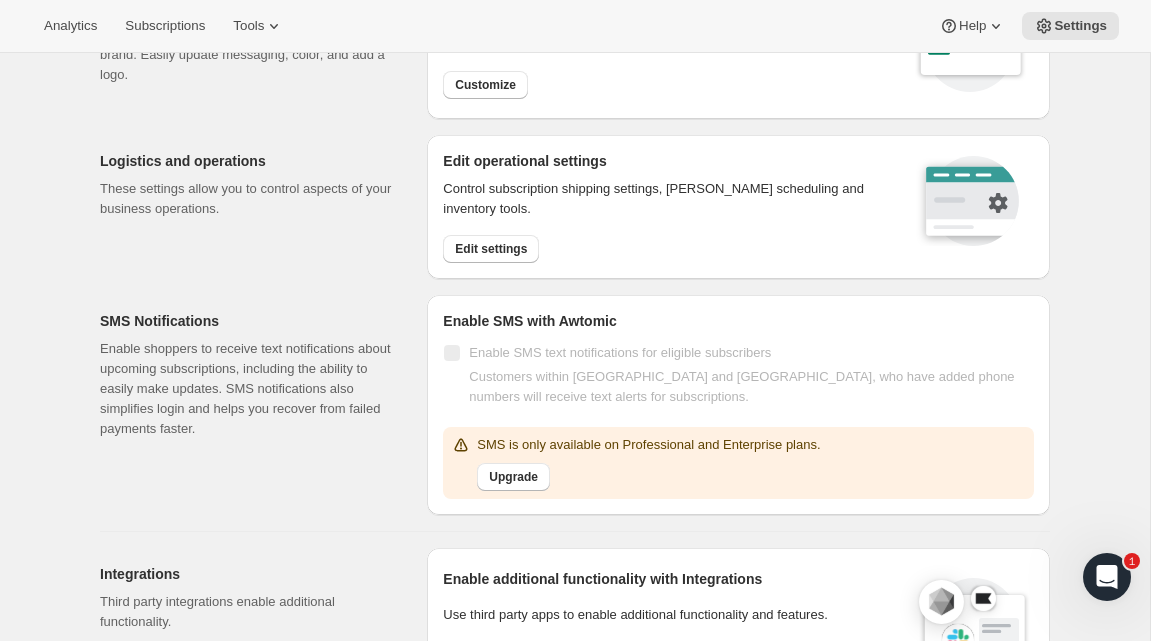 scroll, scrollTop: 0, scrollLeft: 0, axis: both 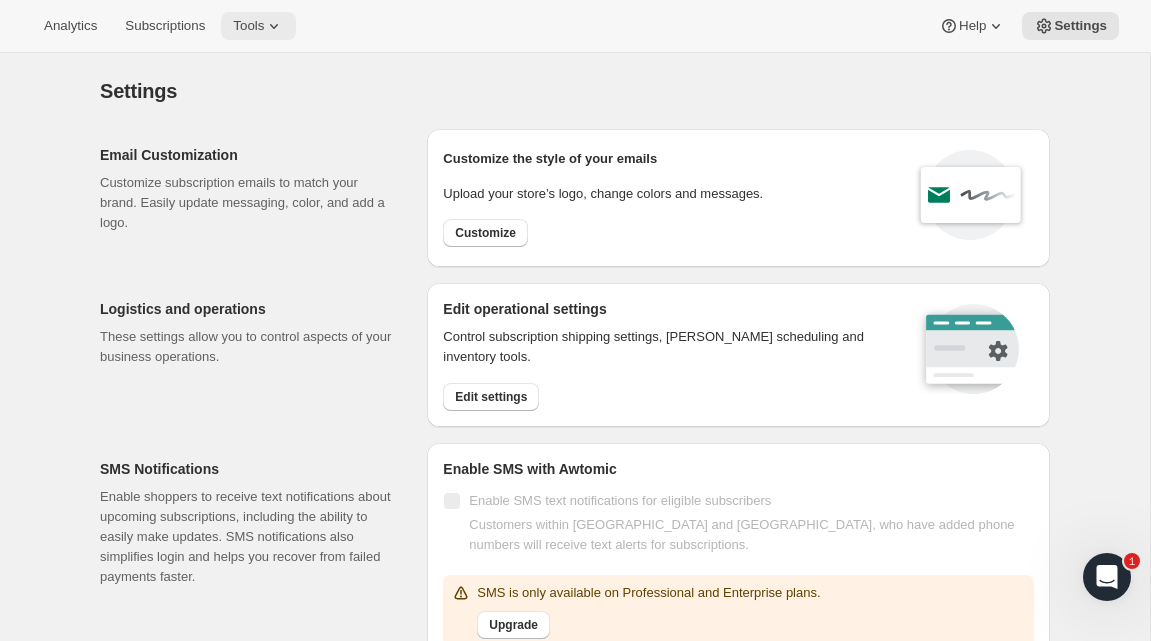 click on "Tools" at bounding box center [248, 26] 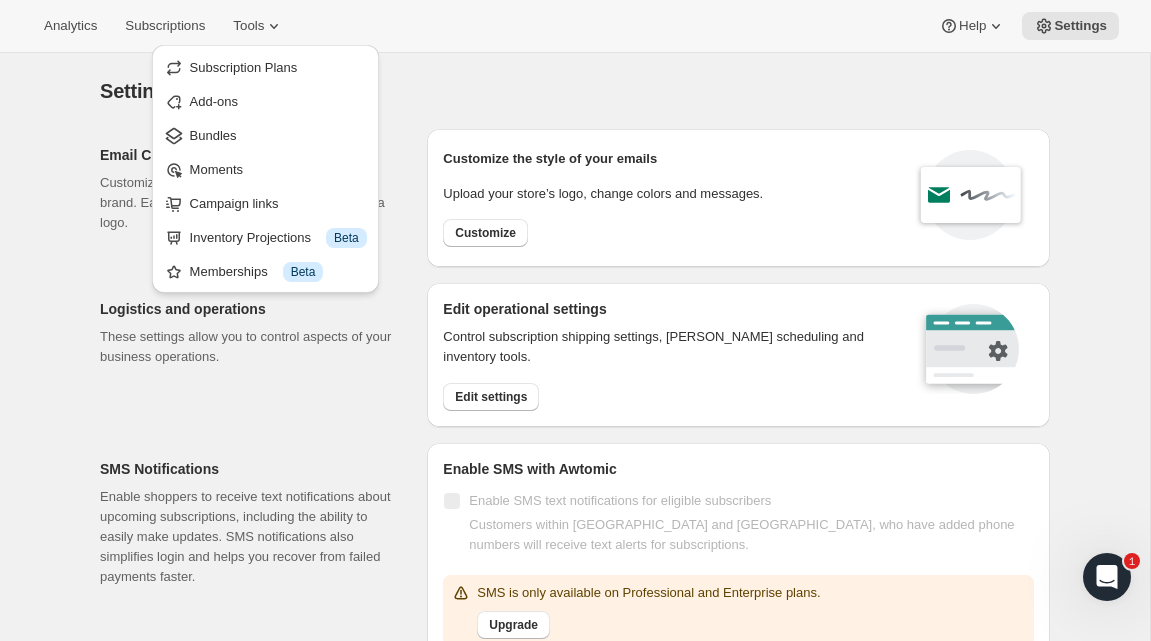 click on "Analytics Subscriptions Tools Help Settings" at bounding box center [575, 26] 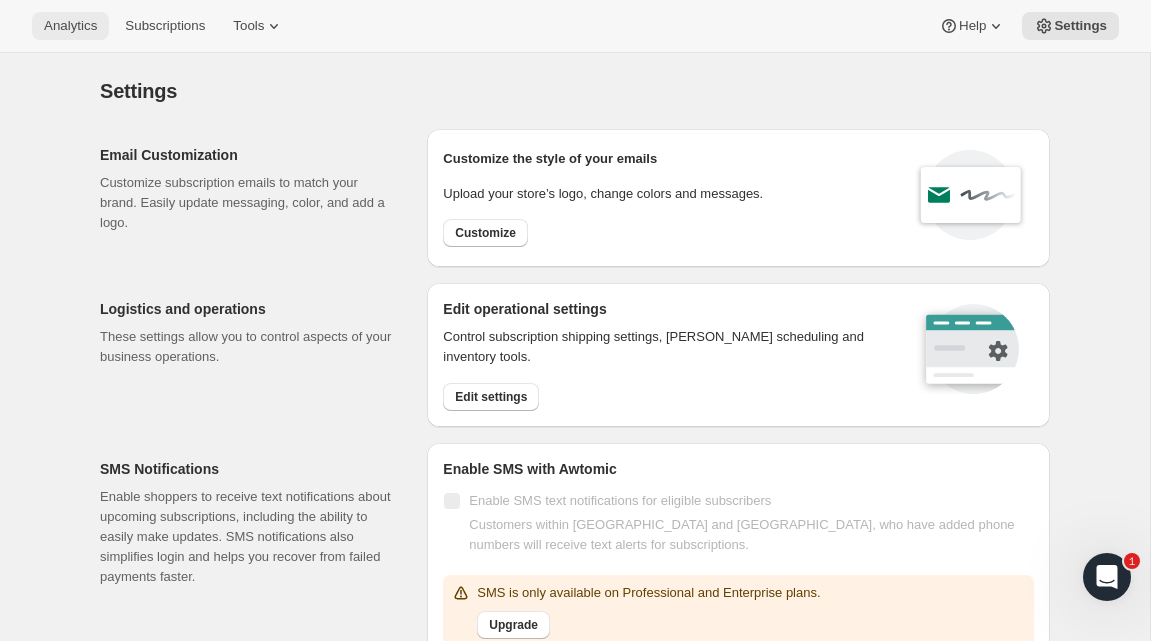 click on "Analytics" at bounding box center [70, 26] 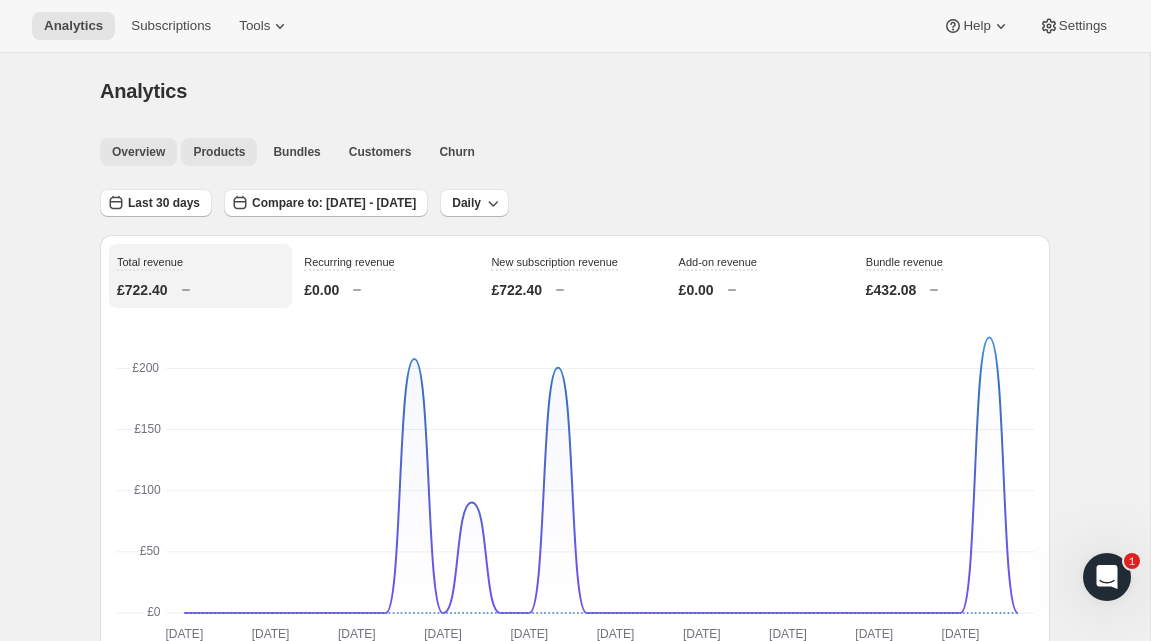 click on "Products" at bounding box center [219, 152] 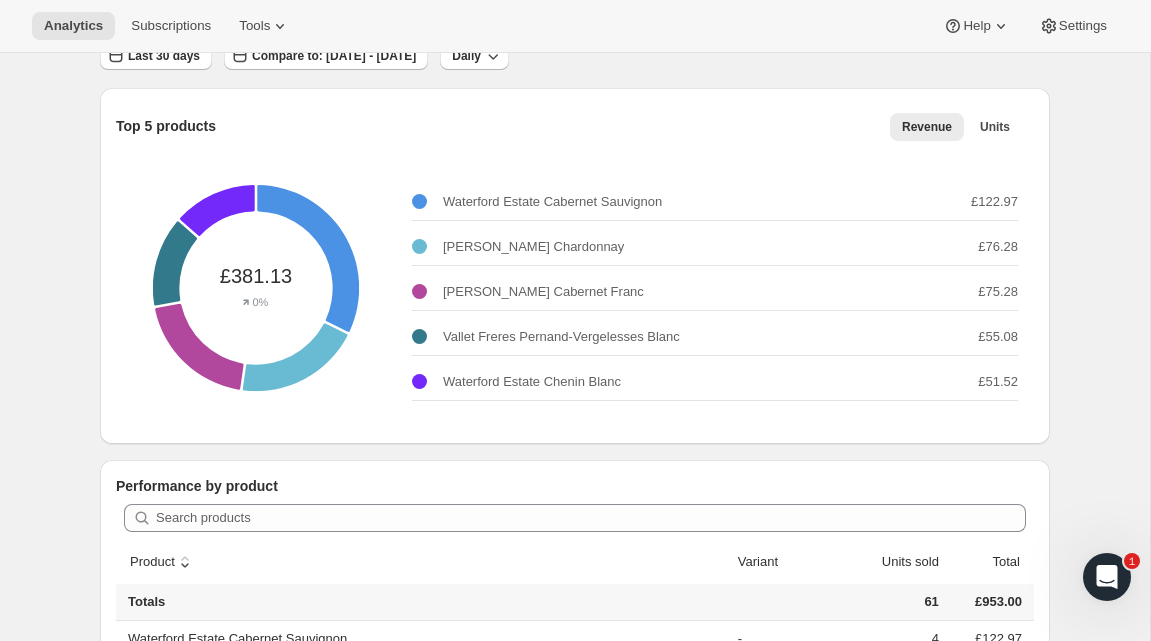 scroll, scrollTop: 0, scrollLeft: 0, axis: both 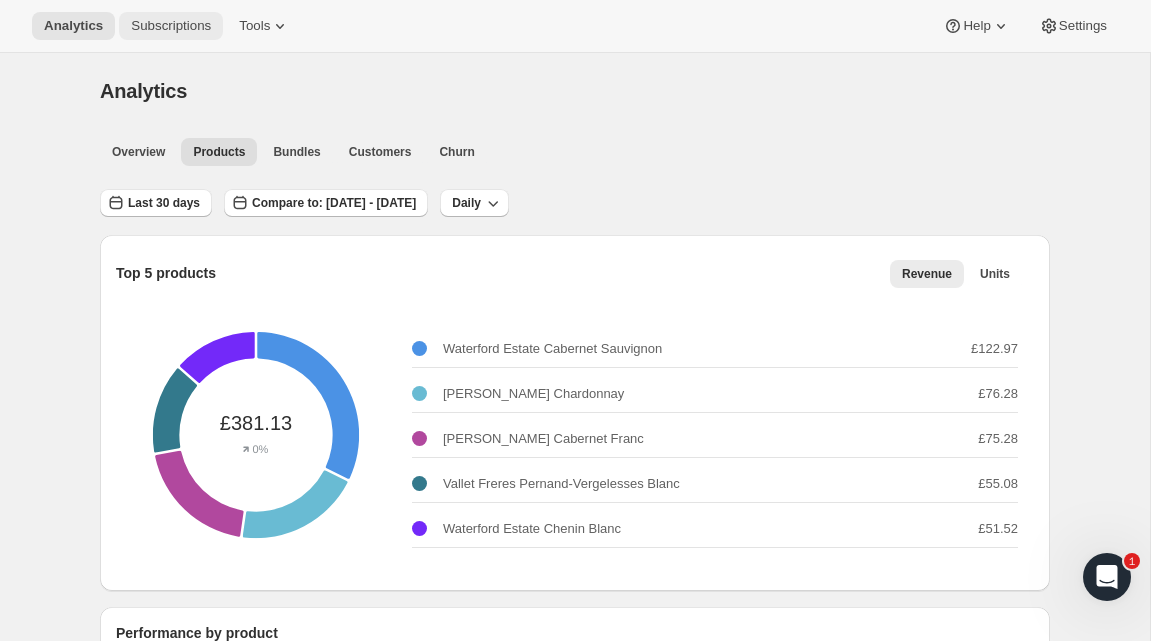 click on "Subscriptions" at bounding box center (171, 26) 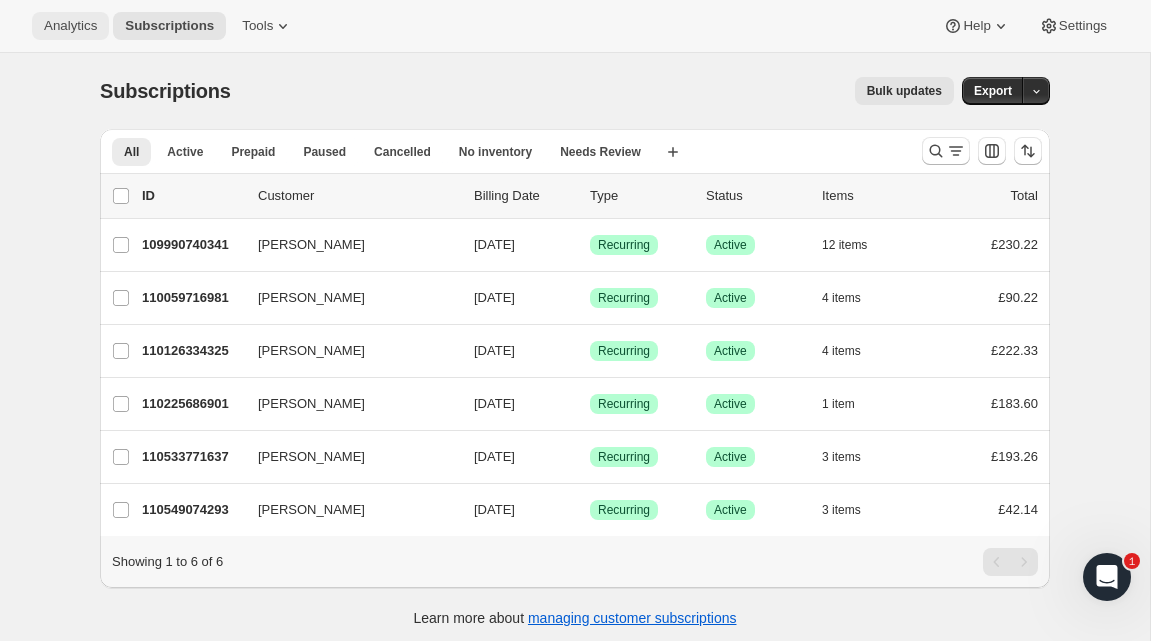 click on "Analytics" at bounding box center [70, 26] 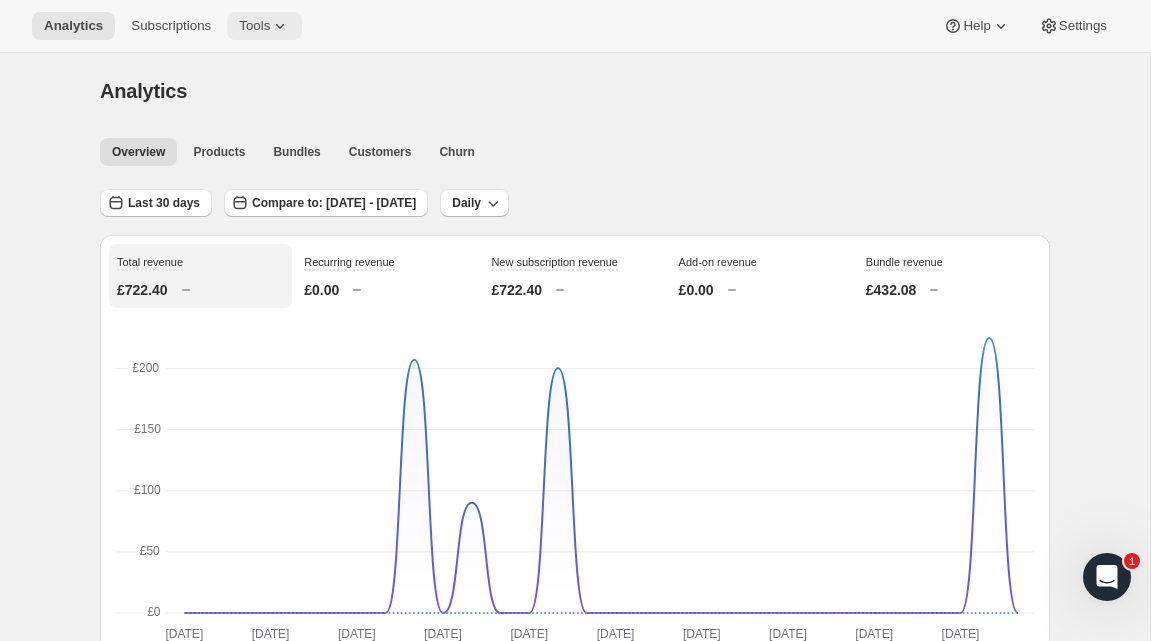 click on "Tools" at bounding box center (254, 26) 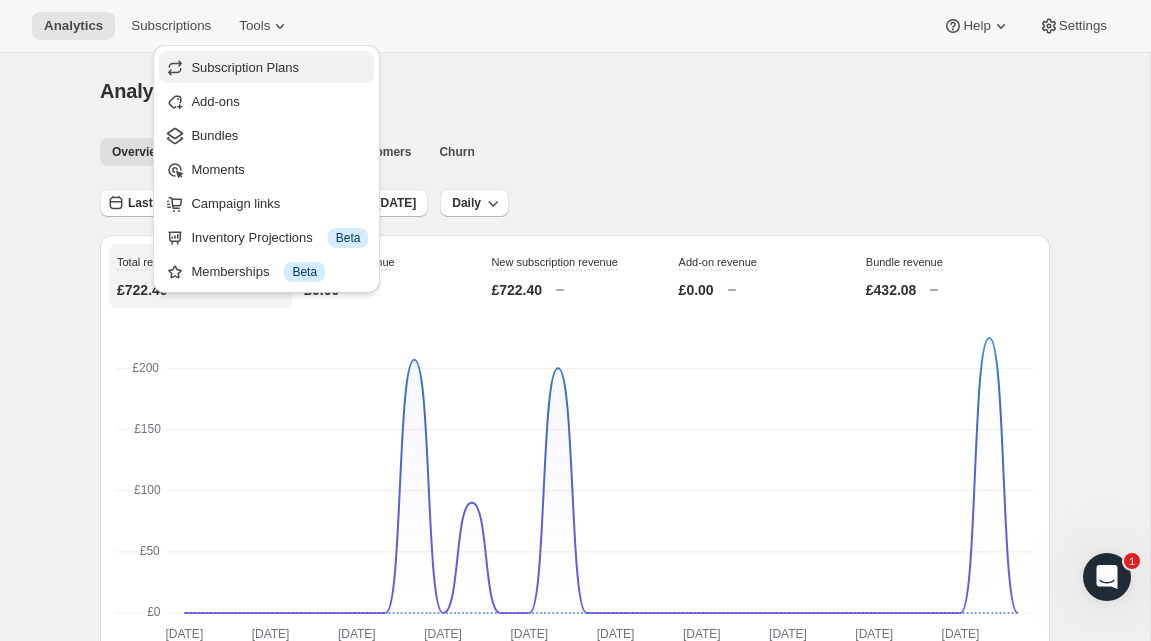 click on "Subscription Plans" at bounding box center (245, 67) 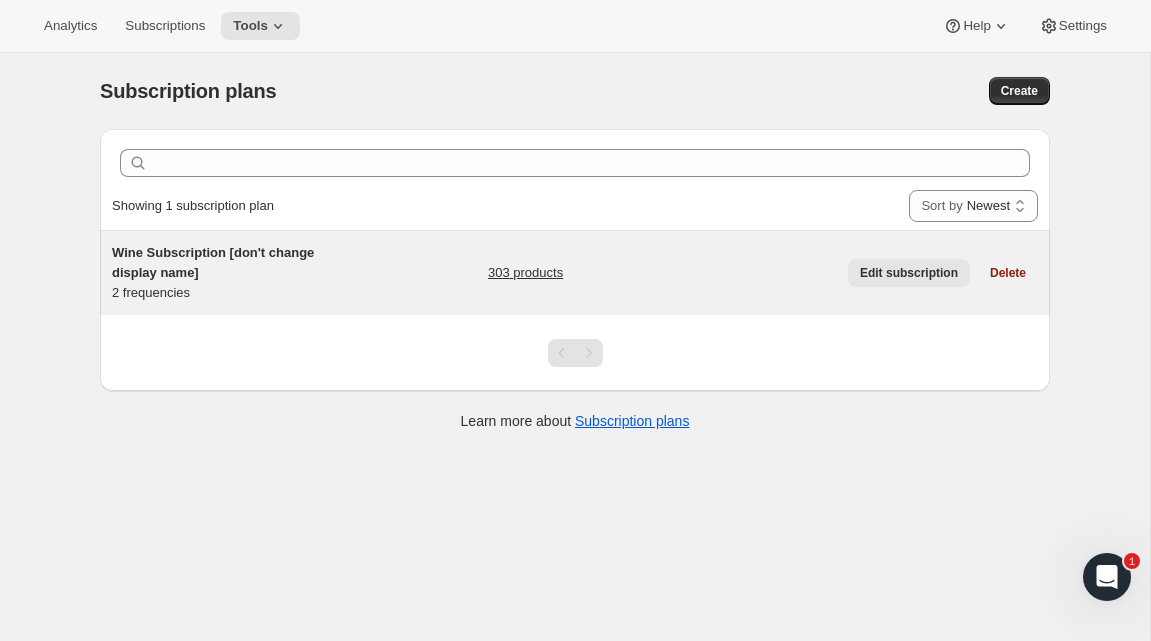 click on "Edit subscription" at bounding box center (909, 273) 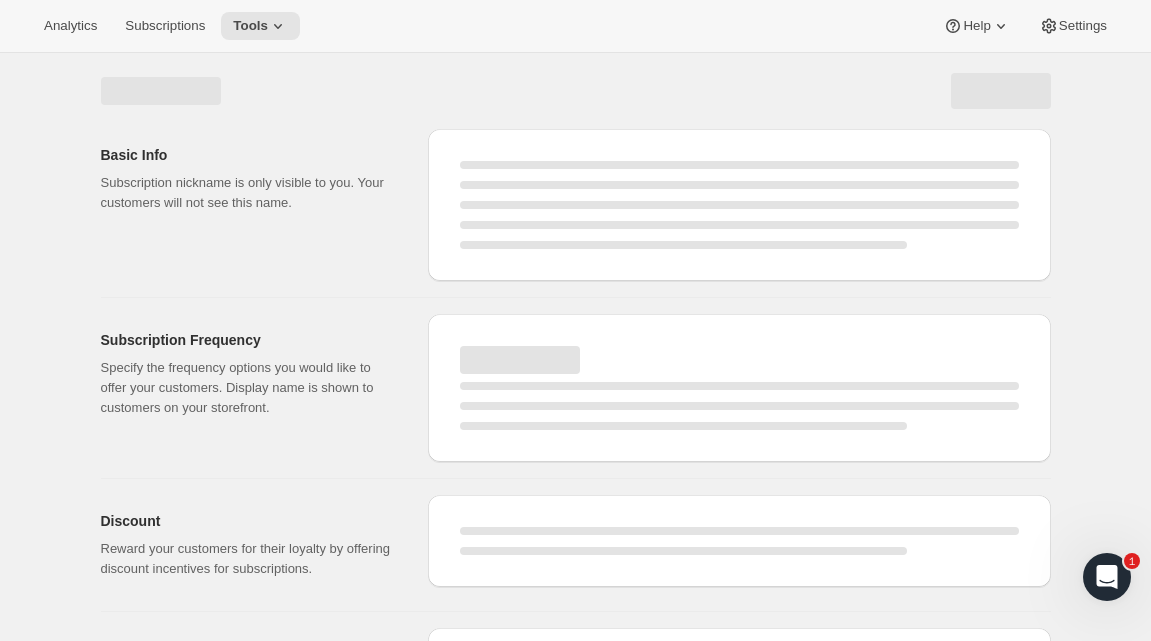 select on "WEEK" 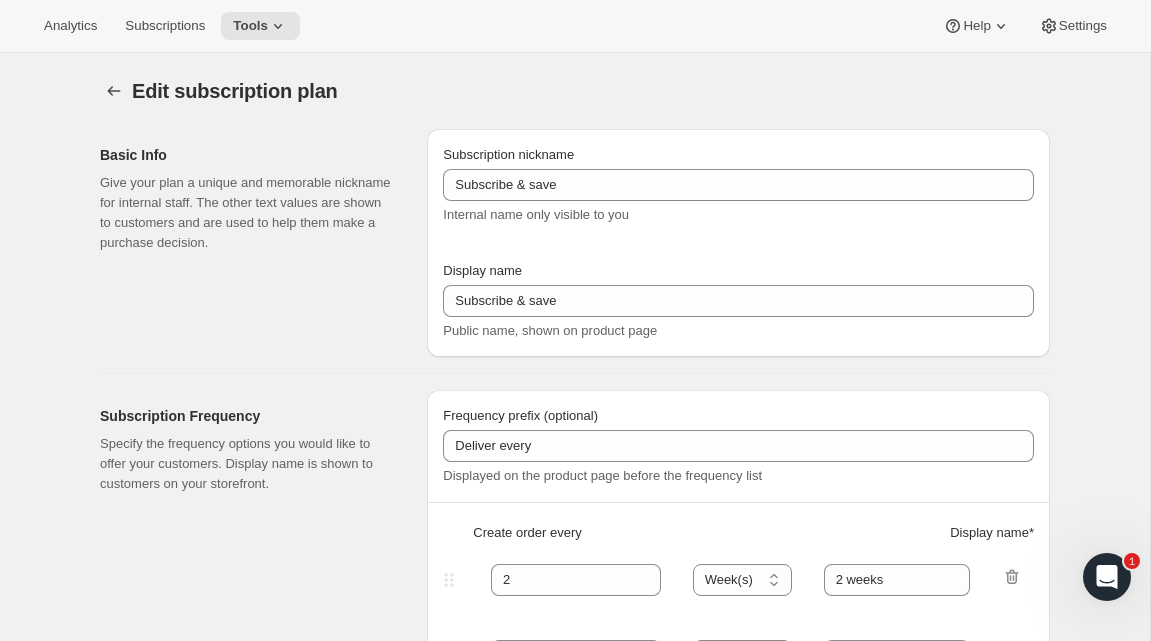 type on "Wine Subscription [don't change display name]" 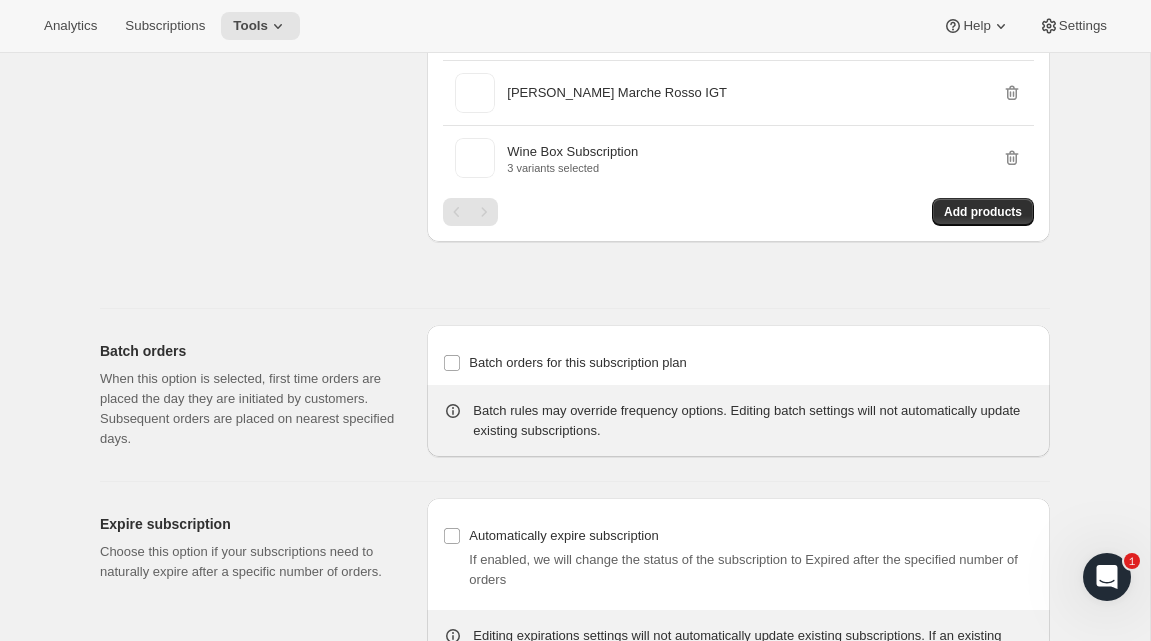 scroll, scrollTop: 20638, scrollLeft: 0, axis: vertical 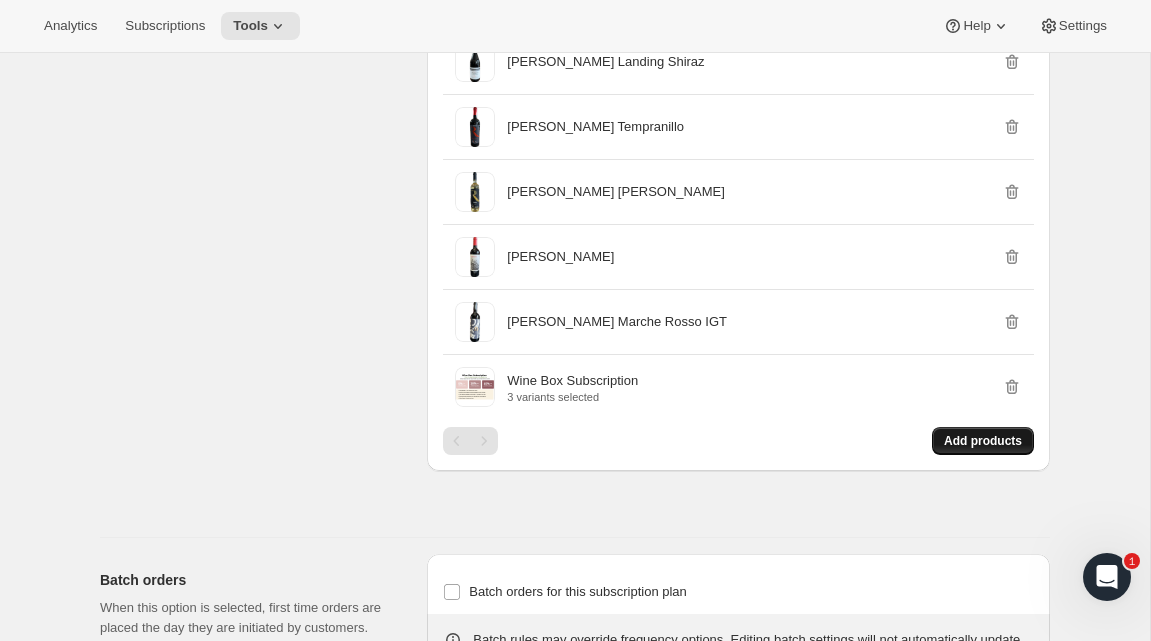 click on "Add products" at bounding box center [983, 441] 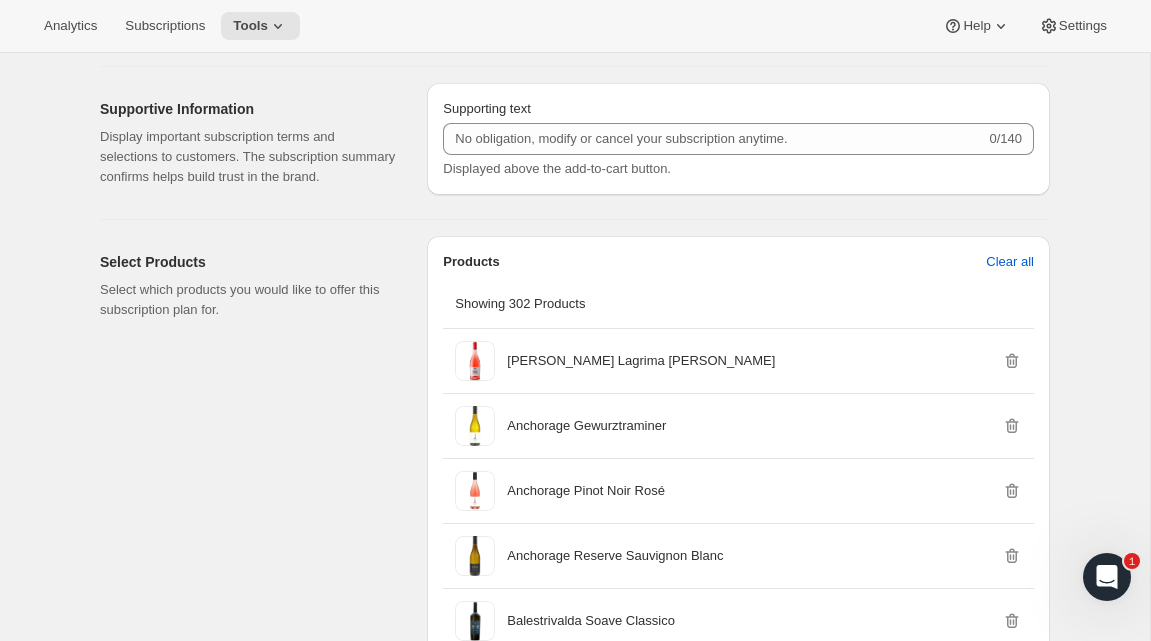 scroll, scrollTop: 1045, scrollLeft: 0, axis: vertical 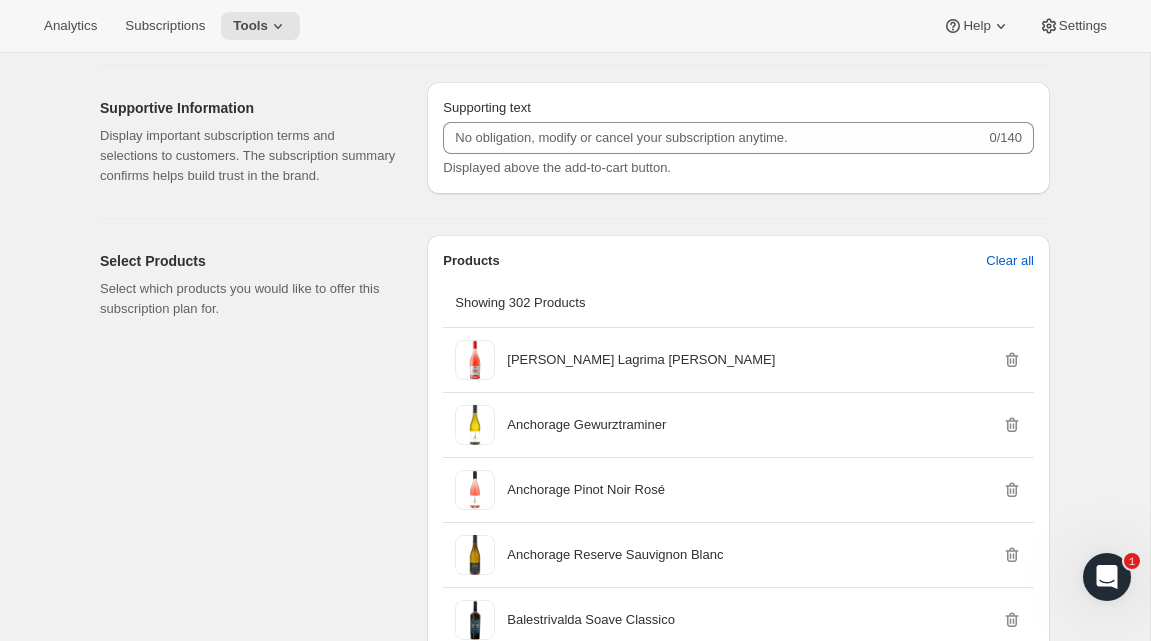 click on "Select Products Select which products you would like to offer this subscription plan for." at bounding box center (255, 10207) 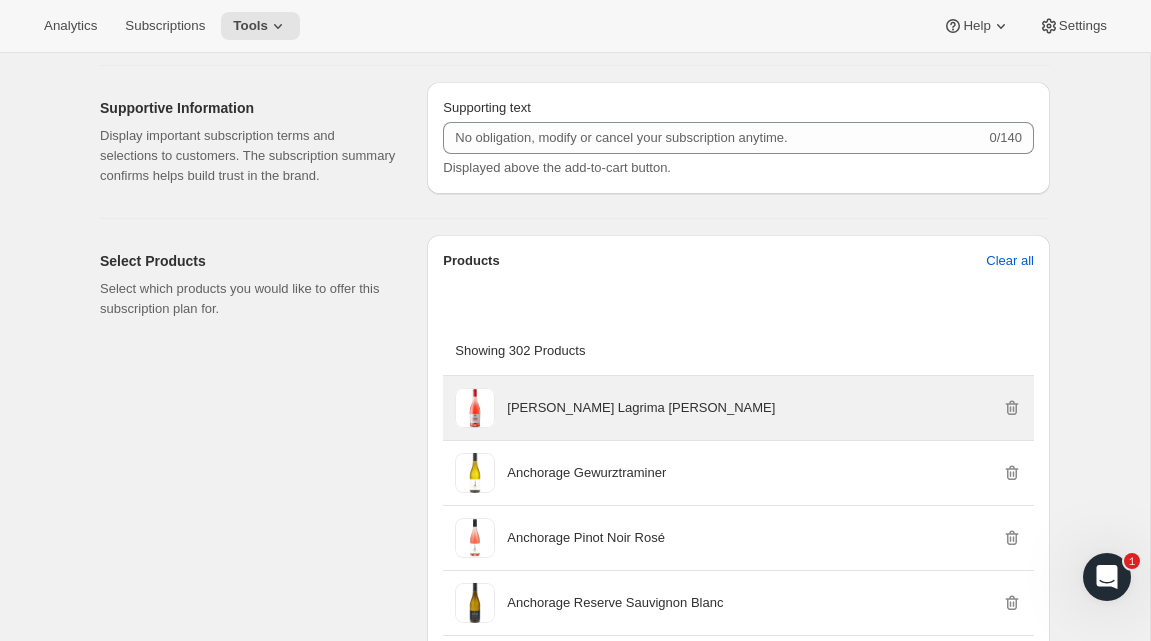 scroll, scrollTop: 3716, scrollLeft: 0, axis: vertical 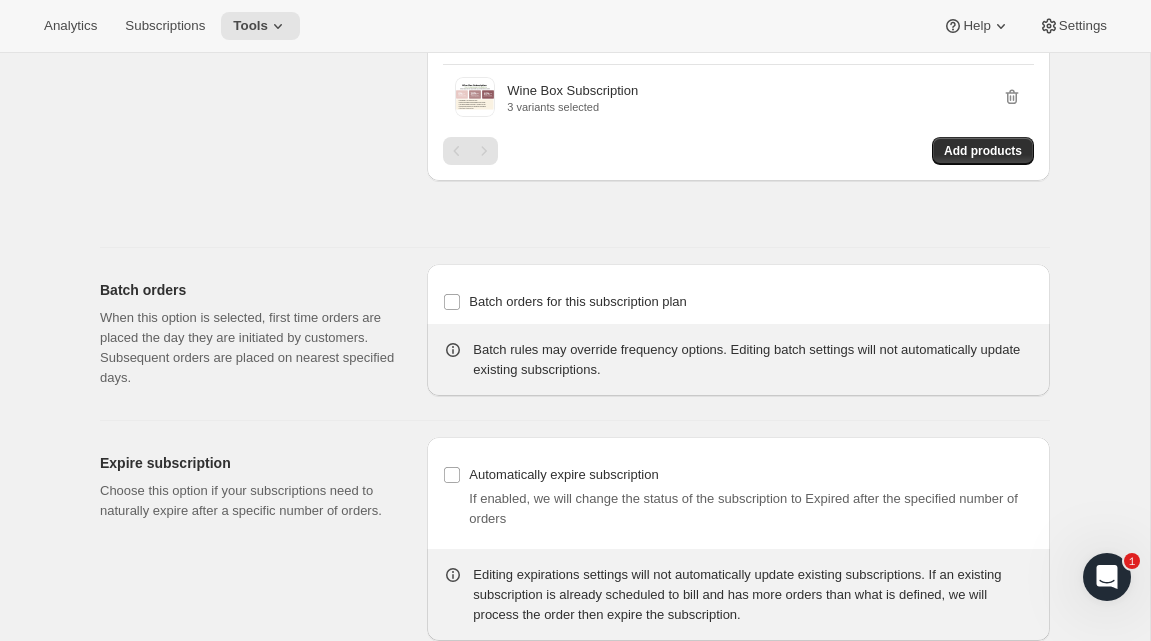 drag, startPoint x: 1143, startPoint y: 126, endPoint x: 15, endPoint y: 31, distance: 1131.9934 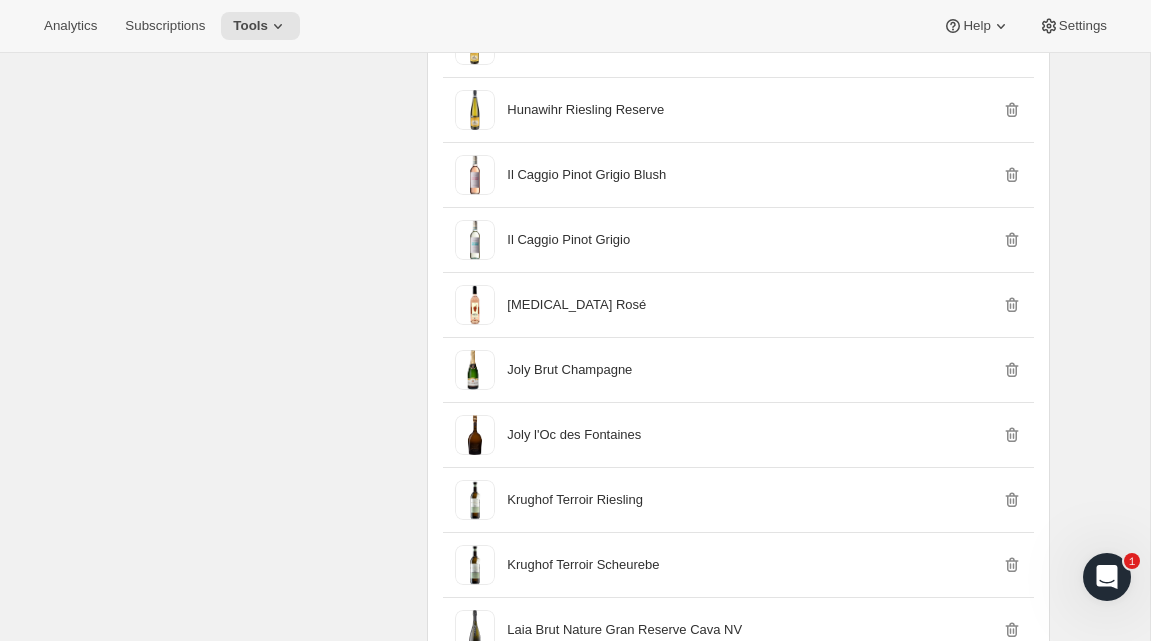 scroll, scrollTop: 0, scrollLeft: 0, axis: both 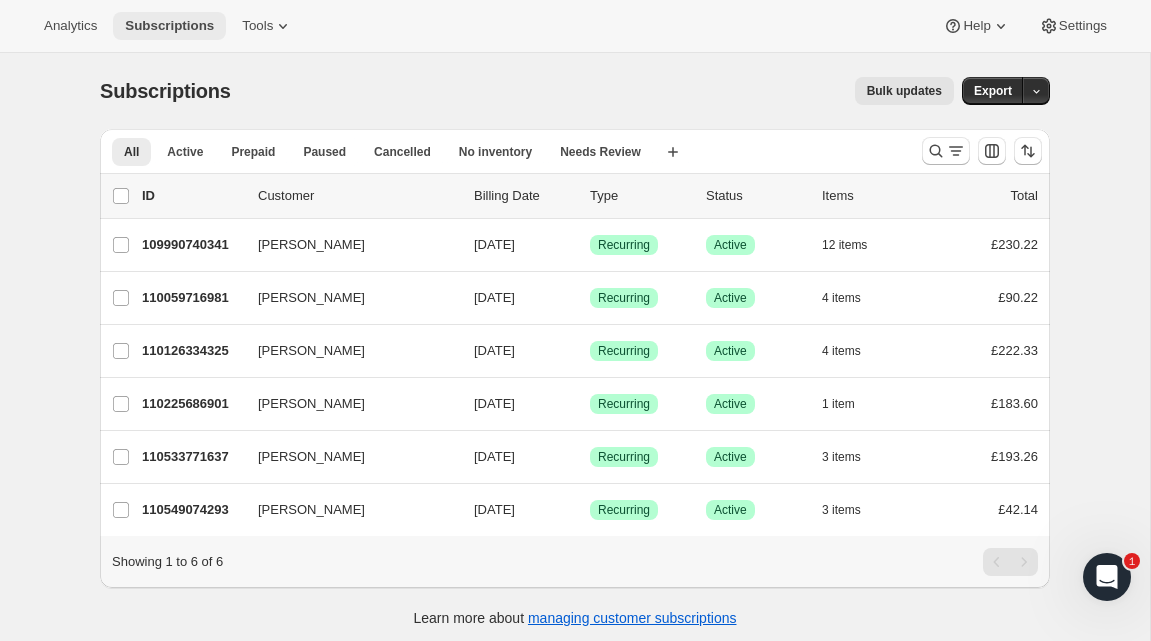 click on "Subscriptions" at bounding box center [169, 26] 